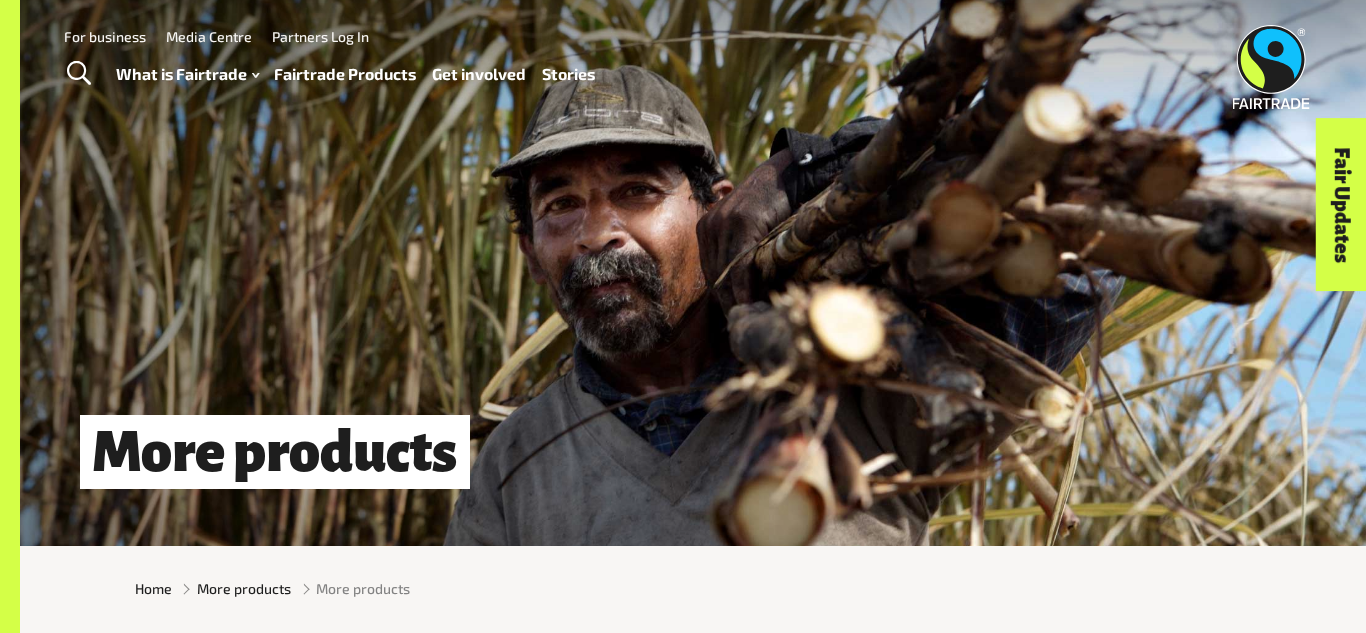scroll, scrollTop: 0, scrollLeft: 0, axis: both 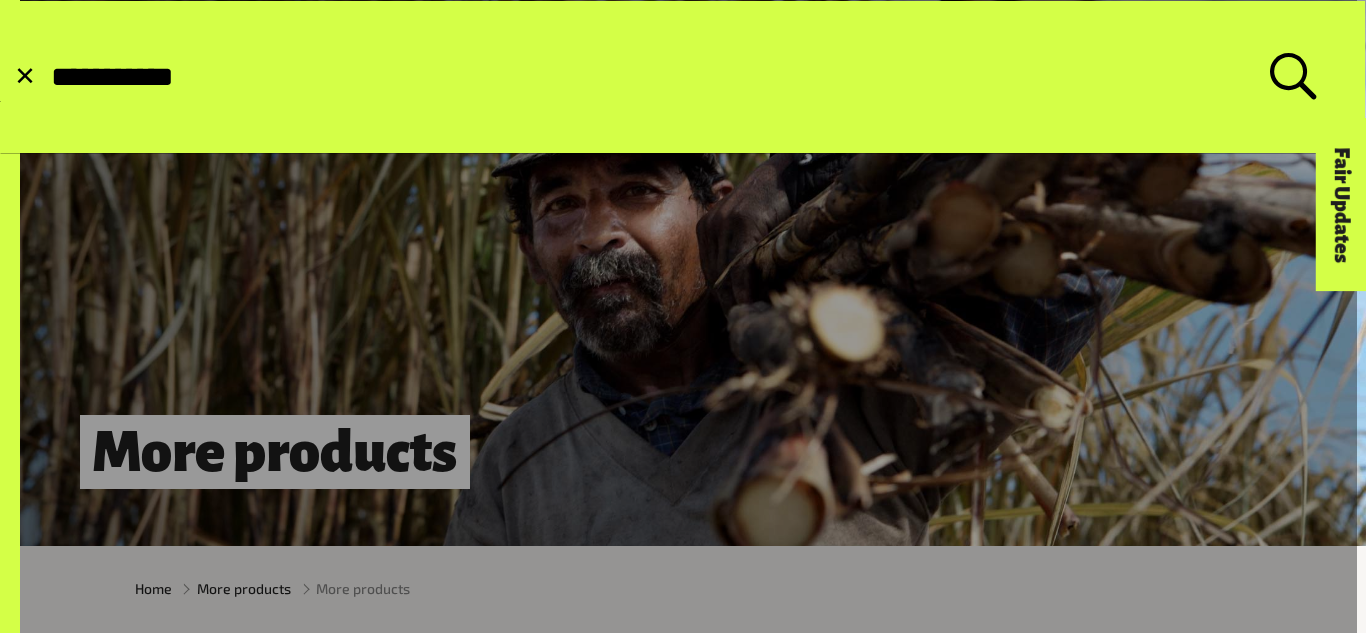 type on "**********" 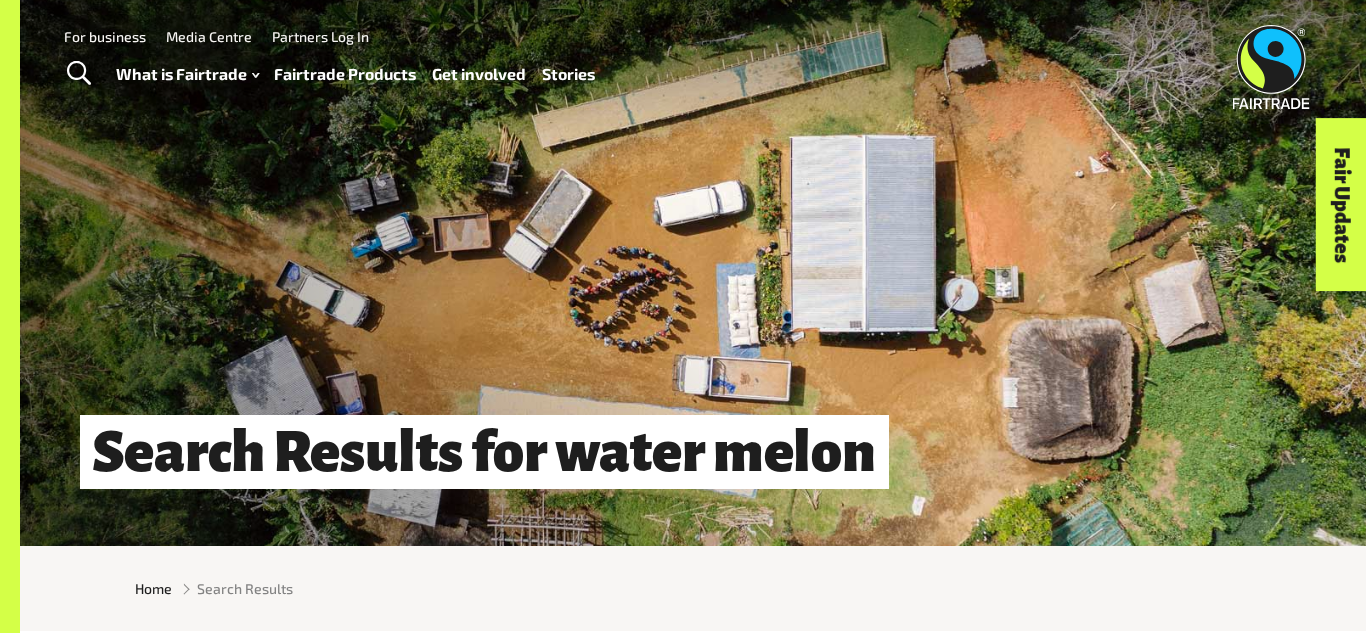 scroll, scrollTop: 0, scrollLeft: 0, axis: both 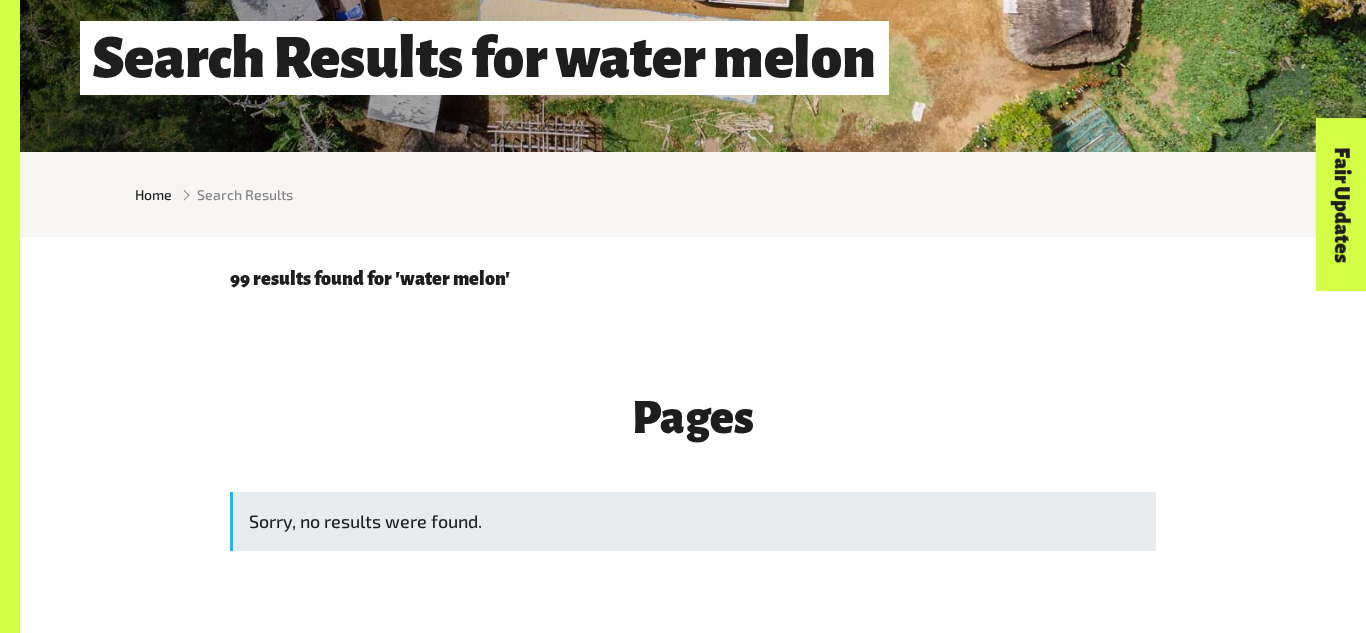 click on "Sorry, no results were found." at bounding box center (693, 521) 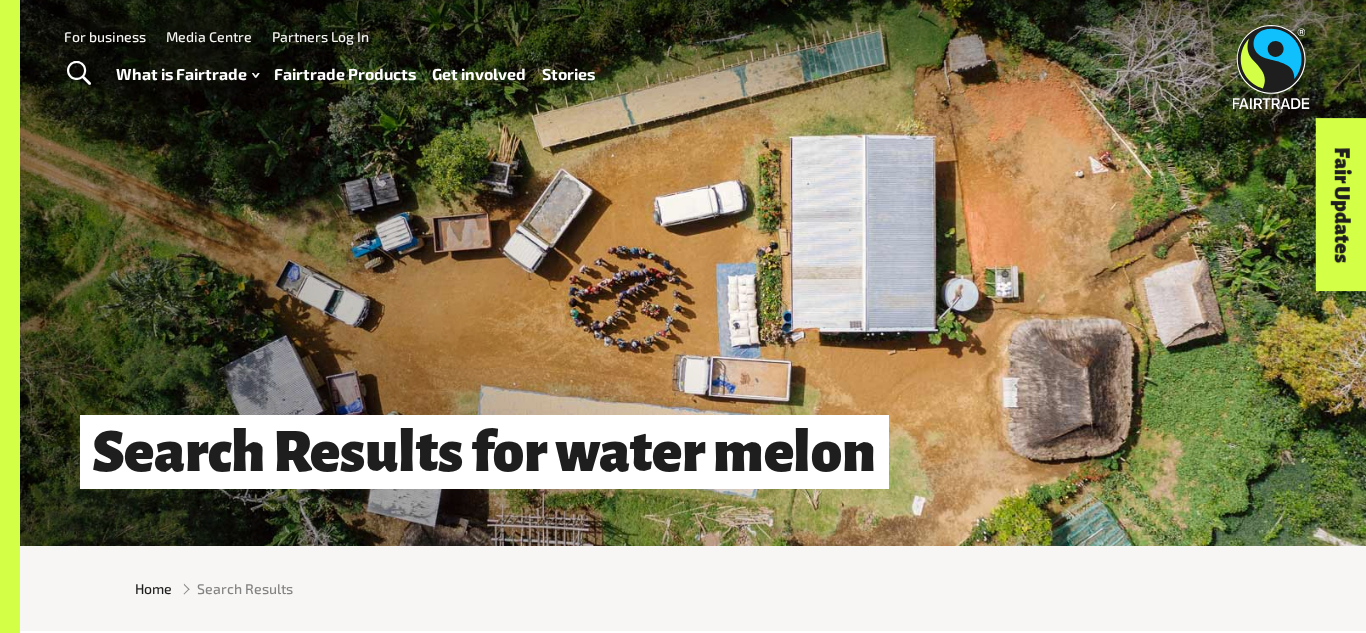 click at bounding box center (78, 74) 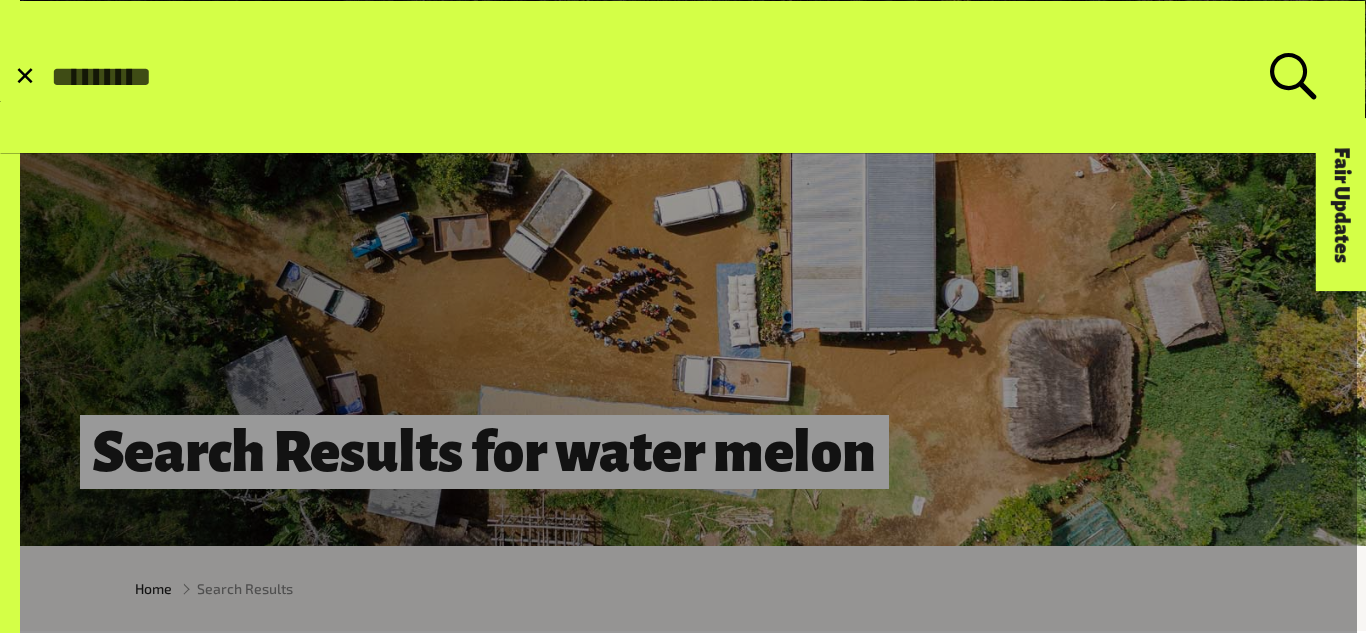 click on "✕" at bounding box center (24, 77) 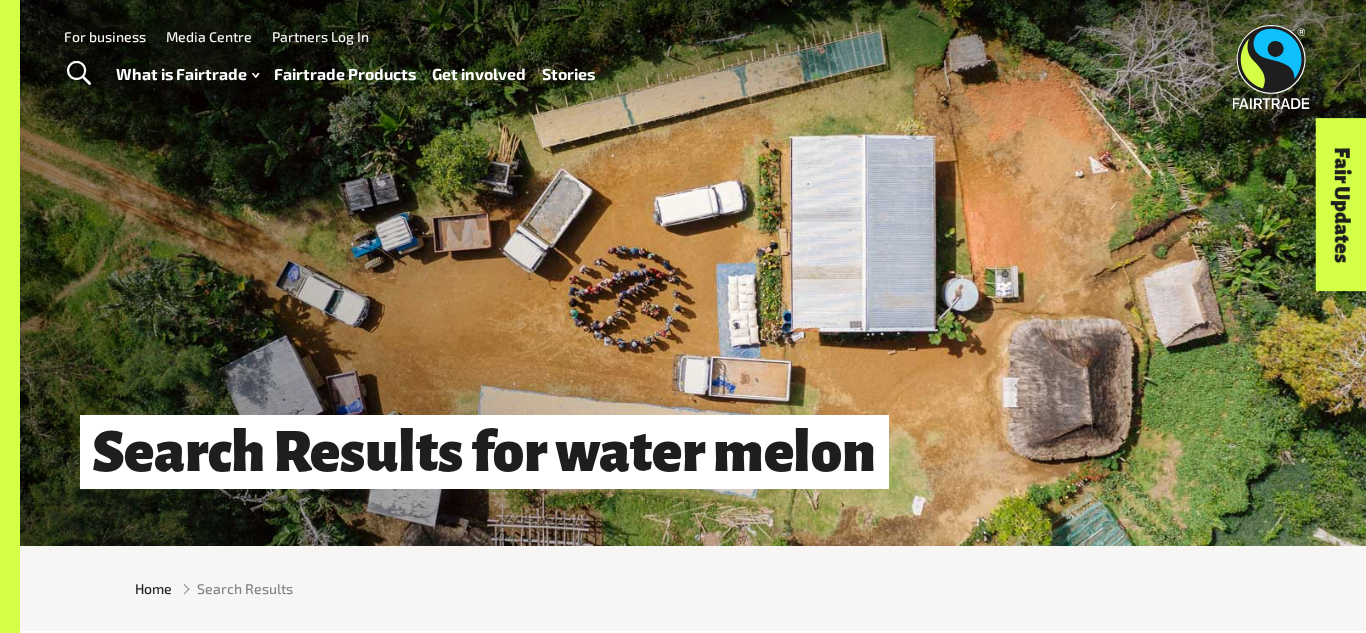 click on "Fairtrade Products" at bounding box center [345, 74] 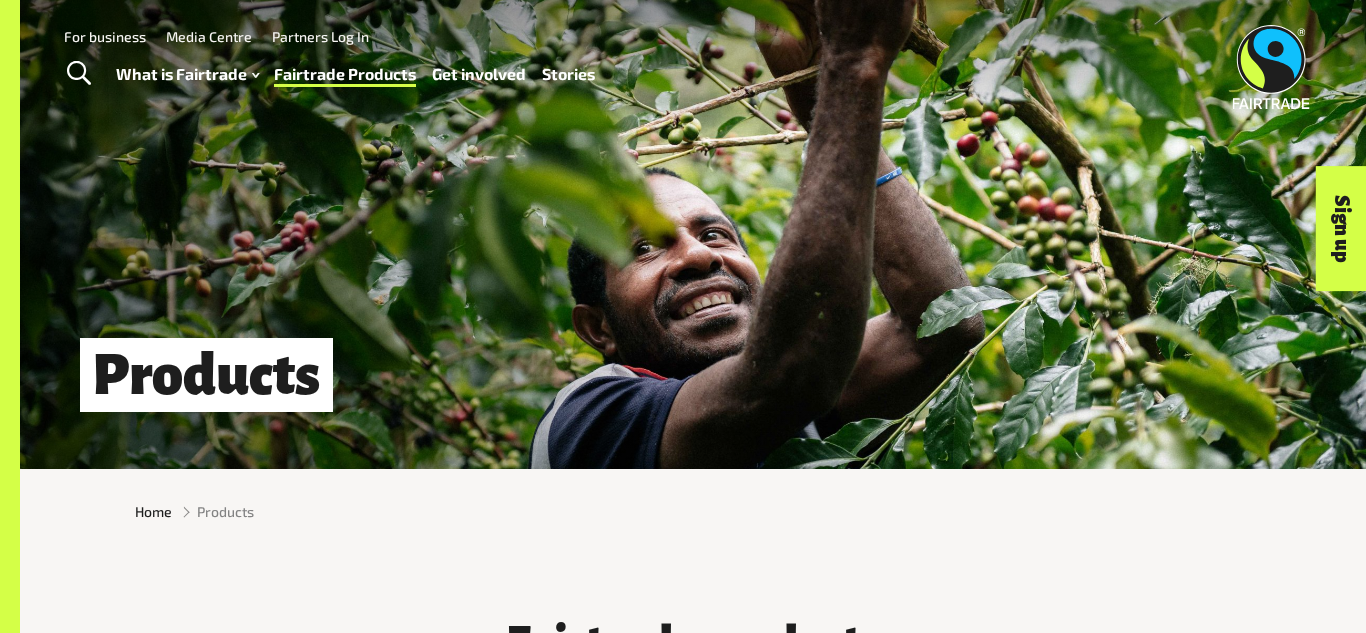 scroll, scrollTop: 328, scrollLeft: 0, axis: vertical 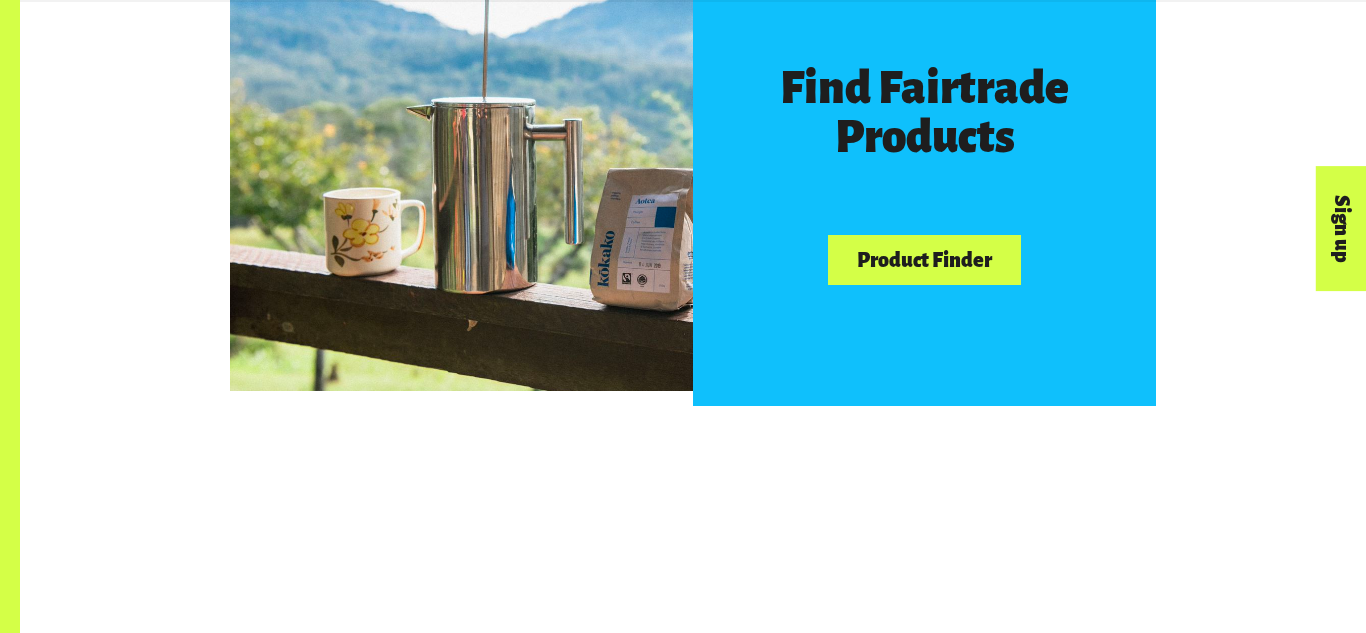 click on "Product Finder" at bounding box center [924, 260] 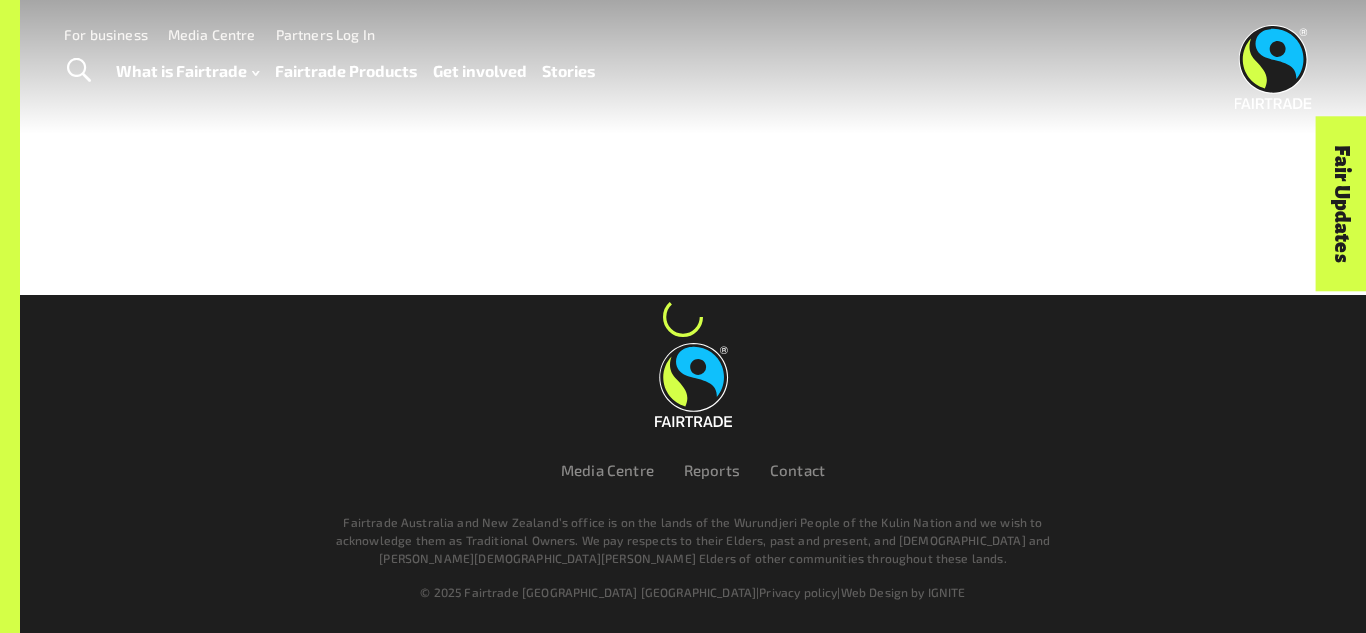 scroll, scrollTop: 0, scrollLeft: 0, axis: both 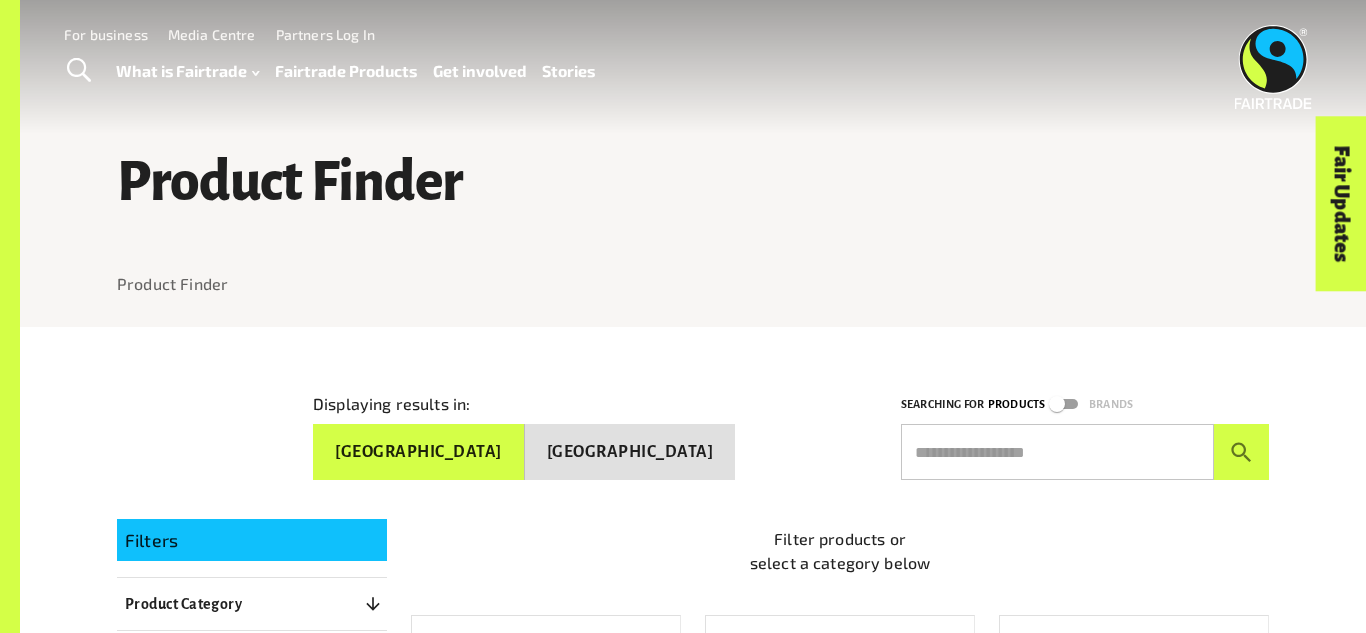 click at bounding box center (1057, 452) 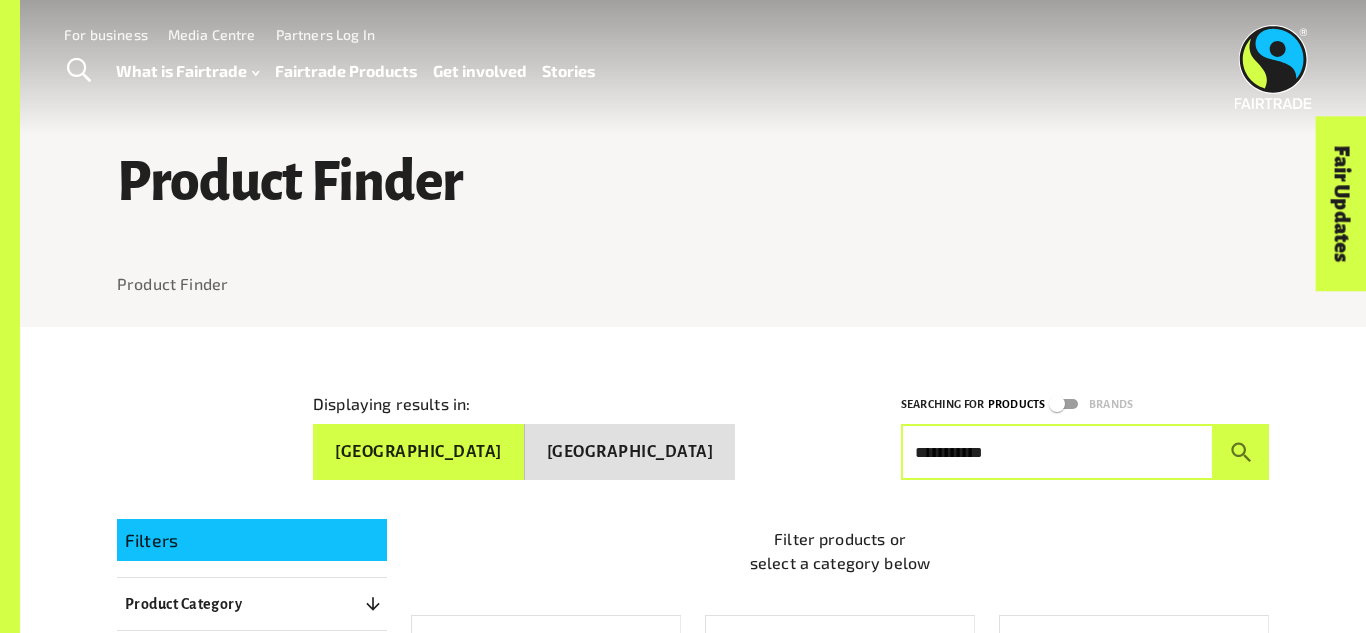 click at bounding box center (1241, 452) 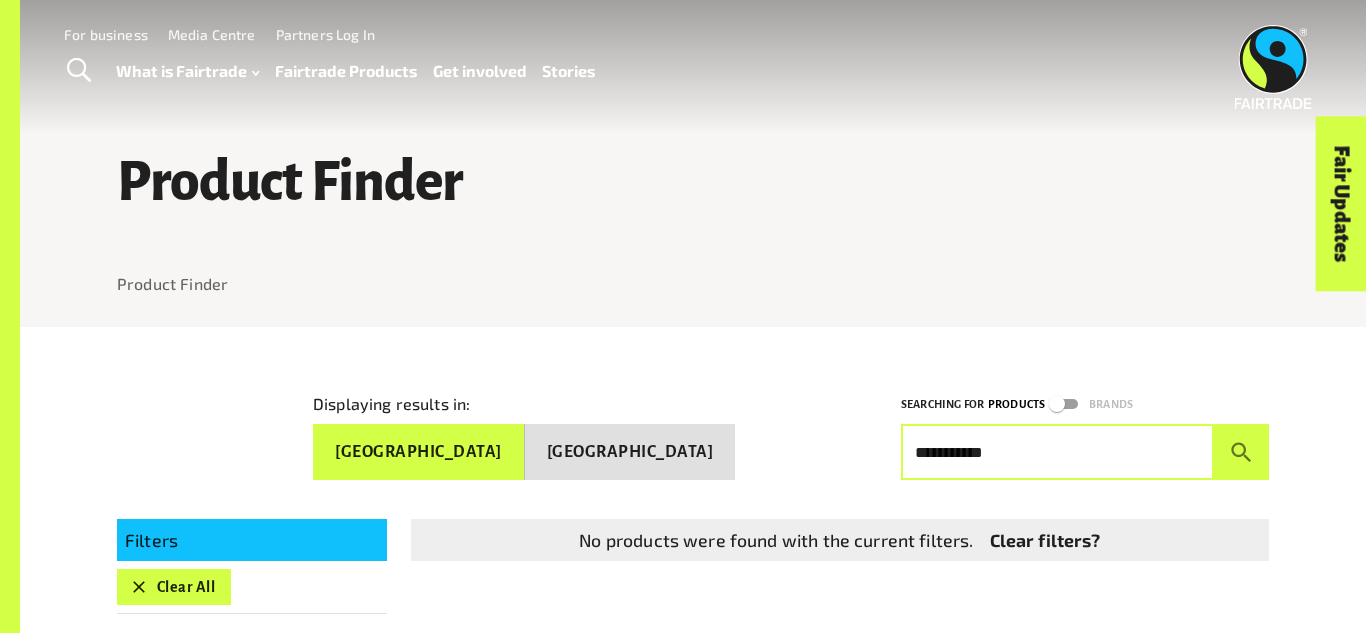 click on "New Zealand" at bounding box center (630, 452) 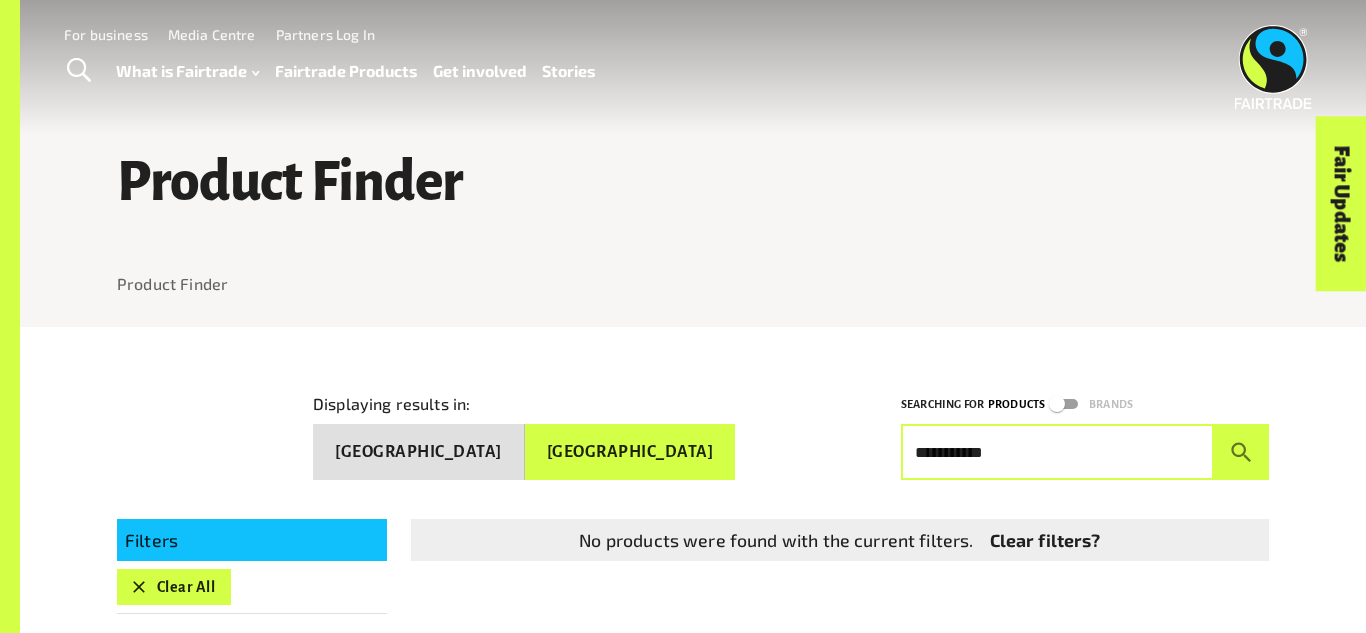 click on "**********" at bounding box center (1057, 452) 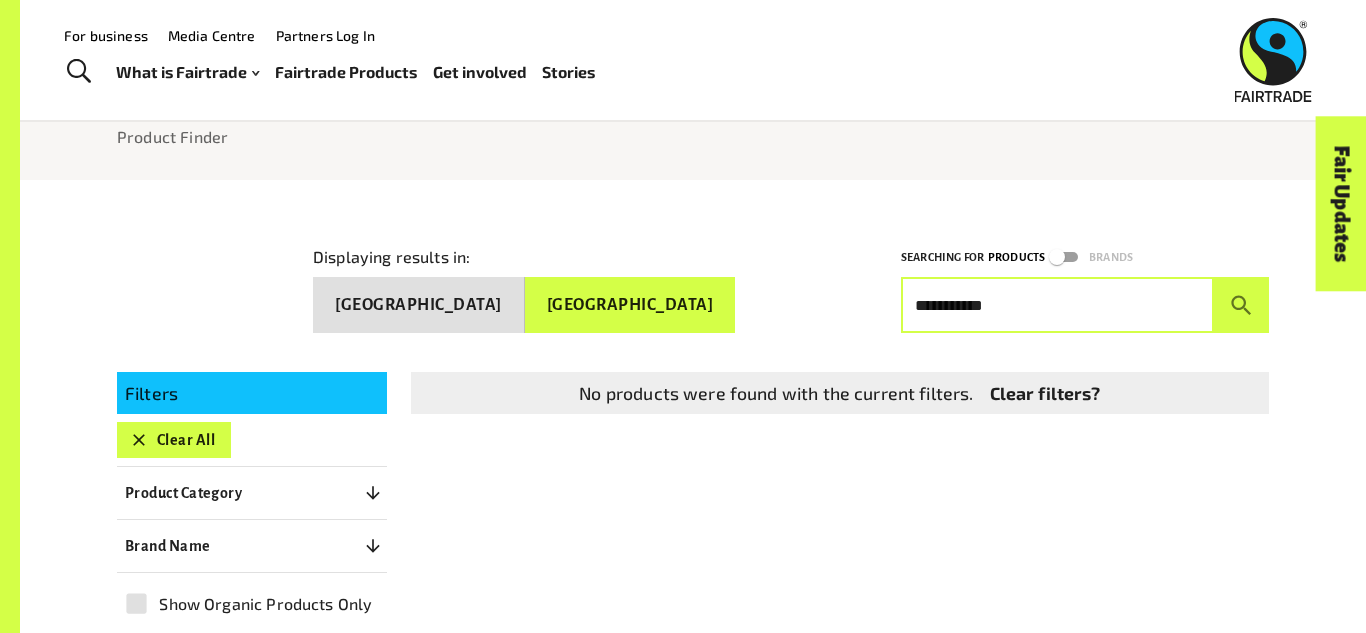 scroll, scrollTop: 144, scrollLeft: 0, axis: vertical 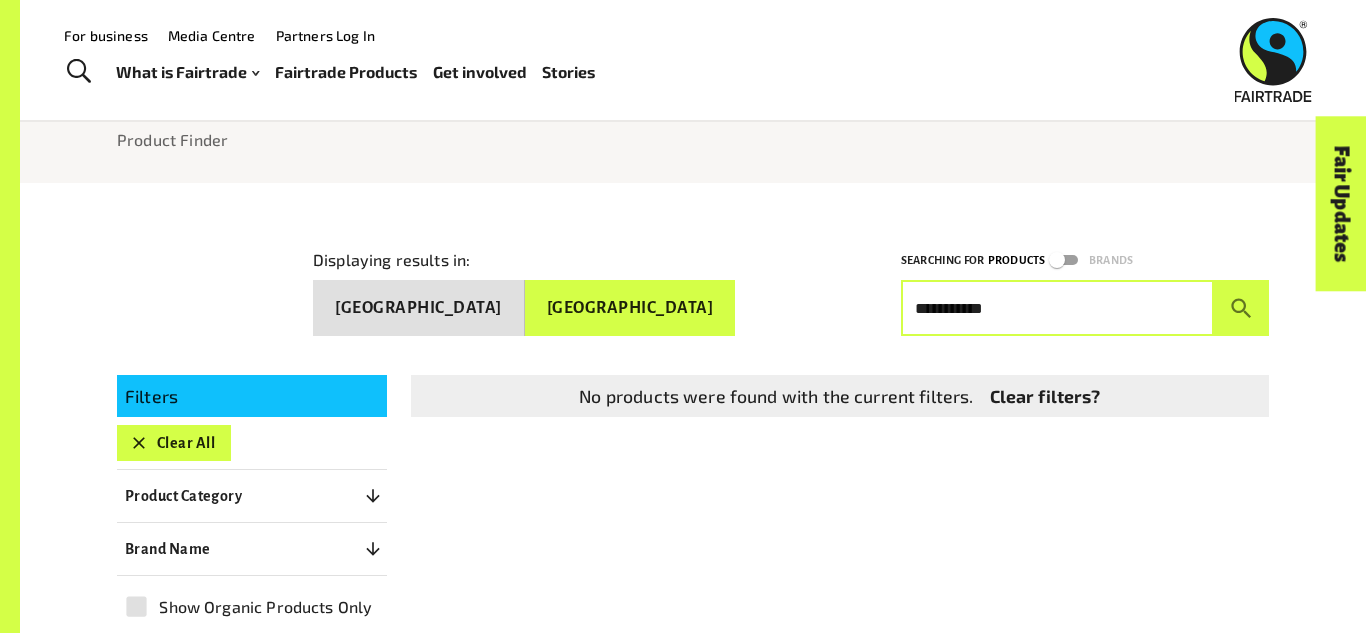 click on "**********" at bounding box center [1057, 308] 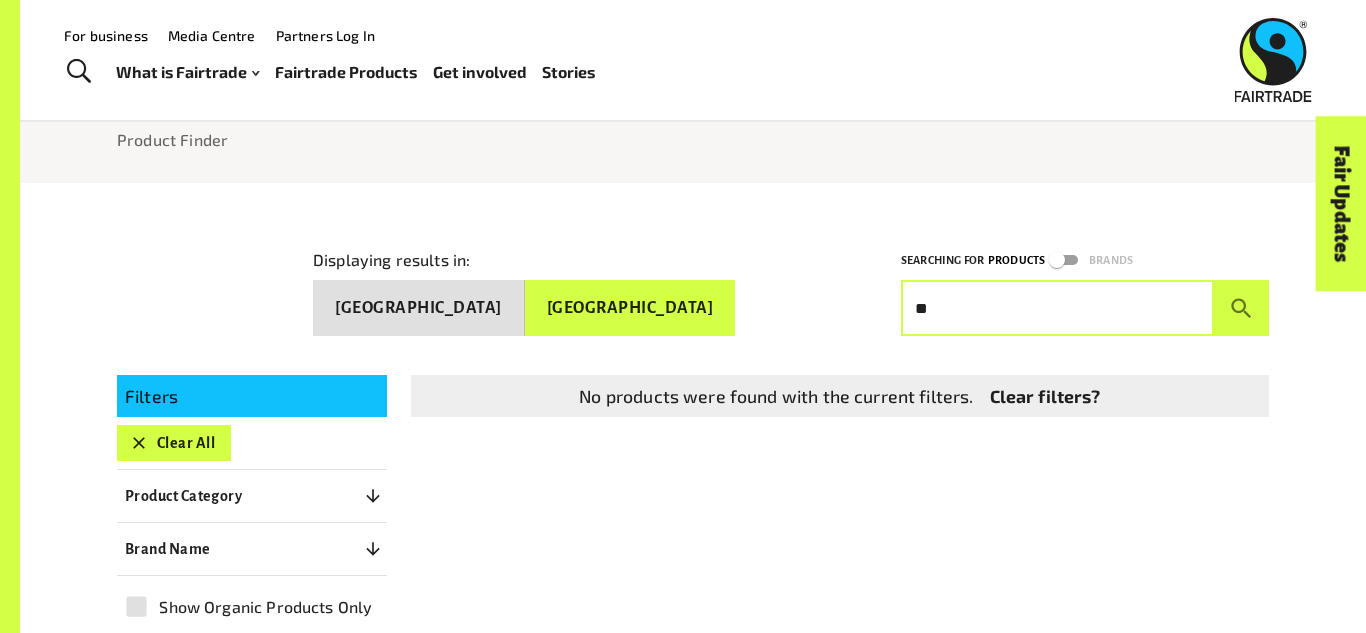 type on "*" 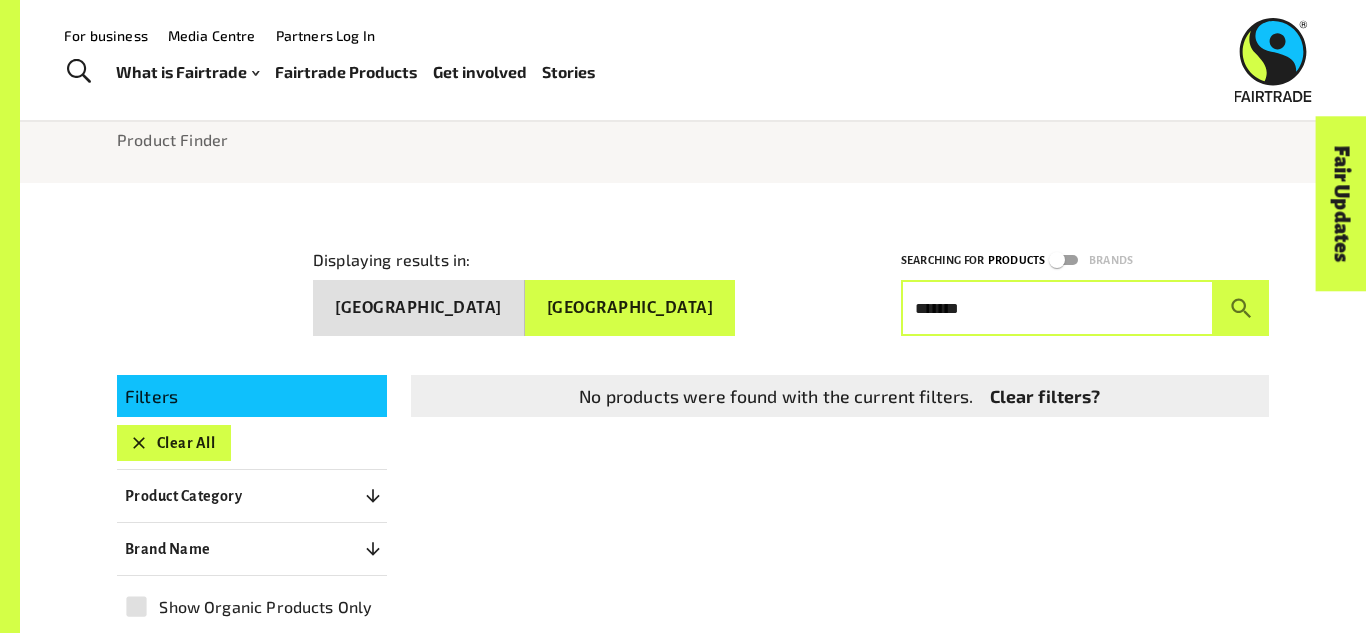 type on "*******" 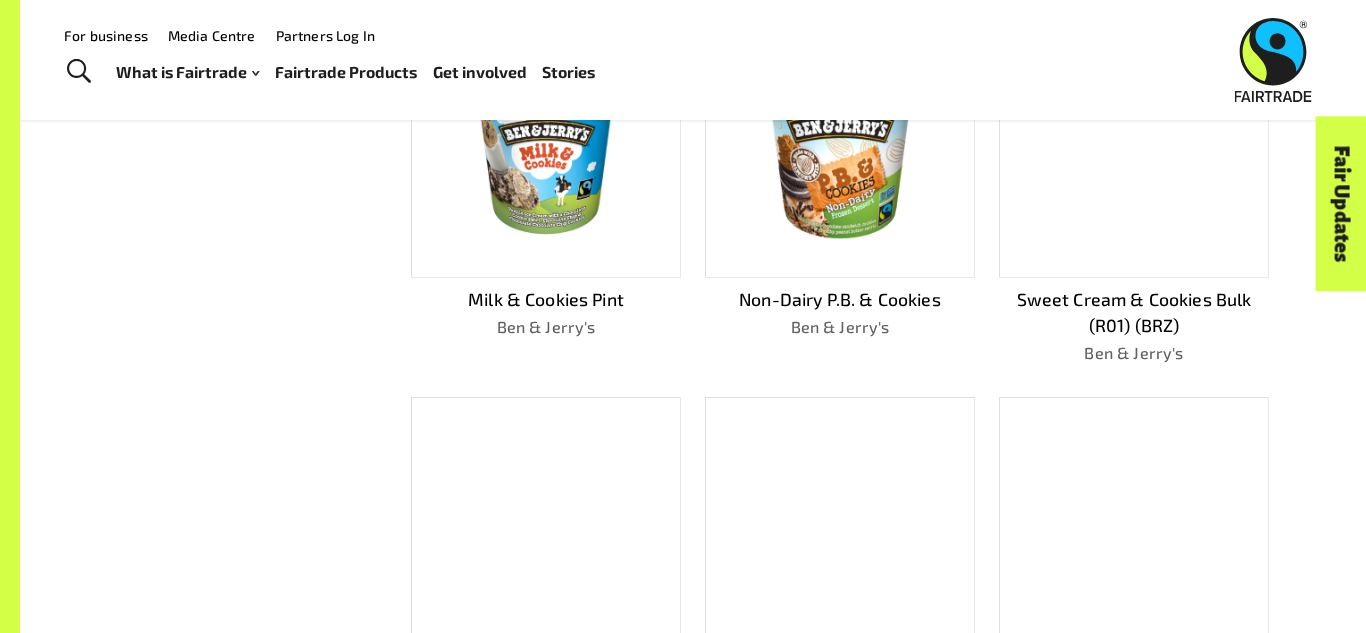 scroll, scrollTop: 818, scrollLeft: 0, axis: vertical 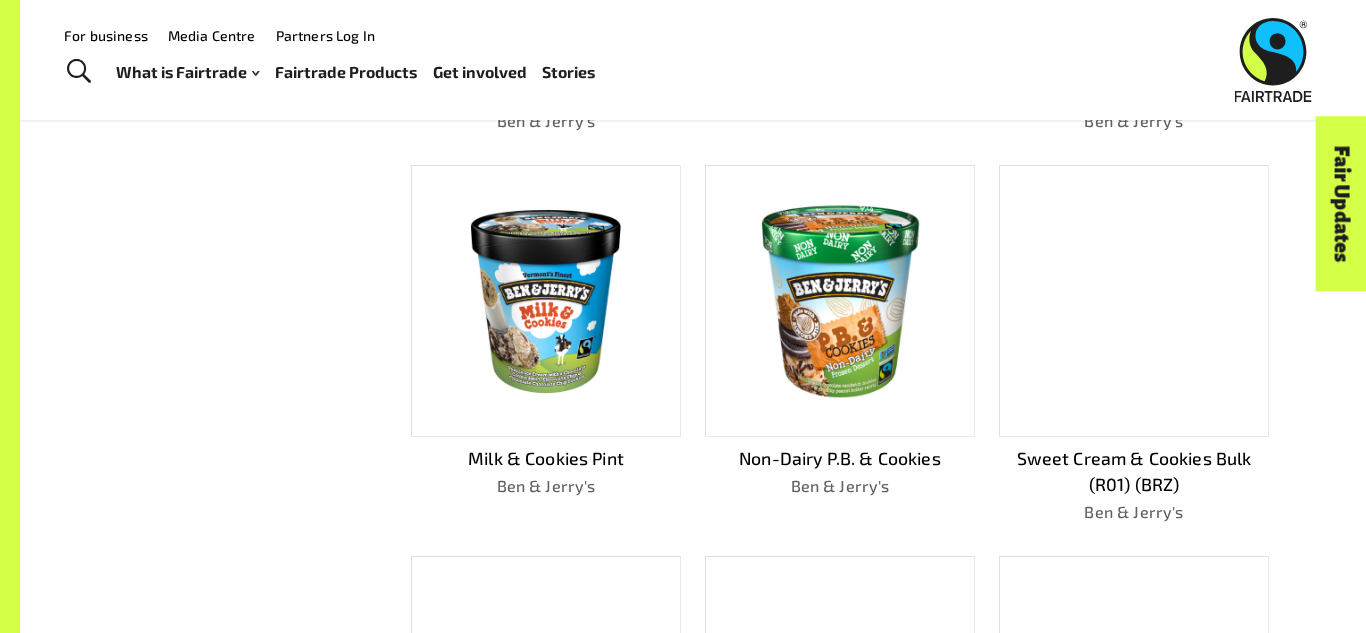 click at bounding box center (839, 301) 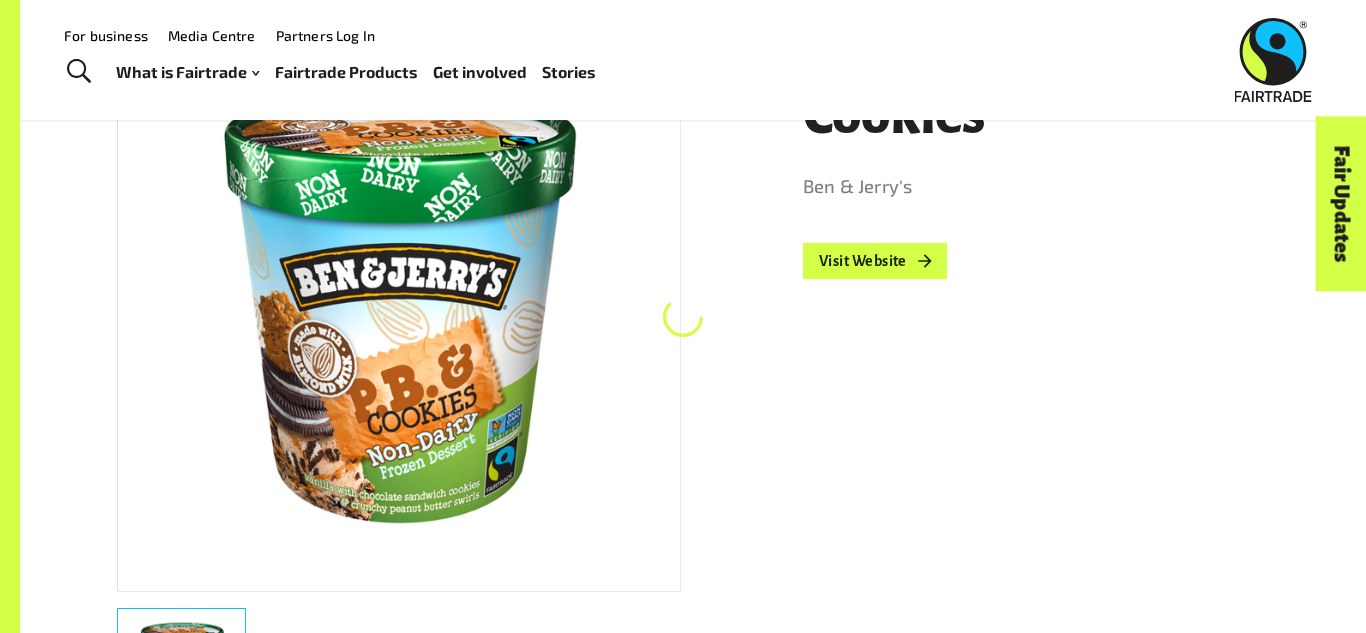 scroll, scrollTop: 327, scrollLeft: 0, axis: vertical 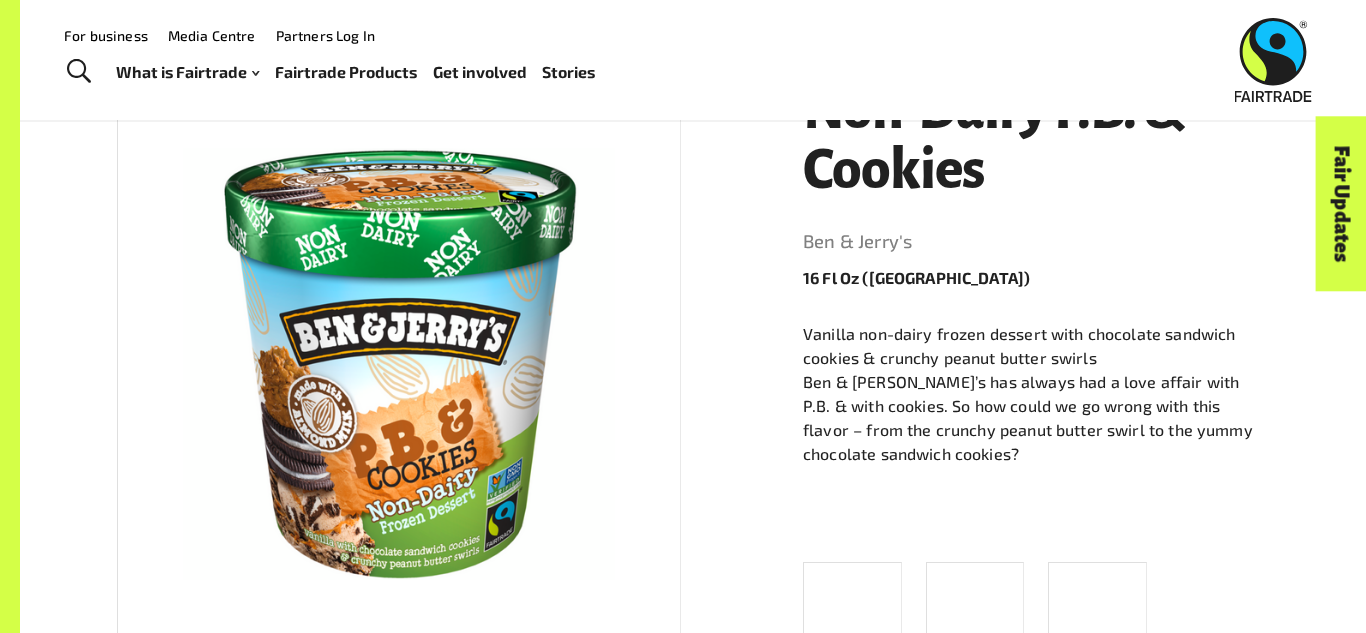 click at bounding box center (78, 72) 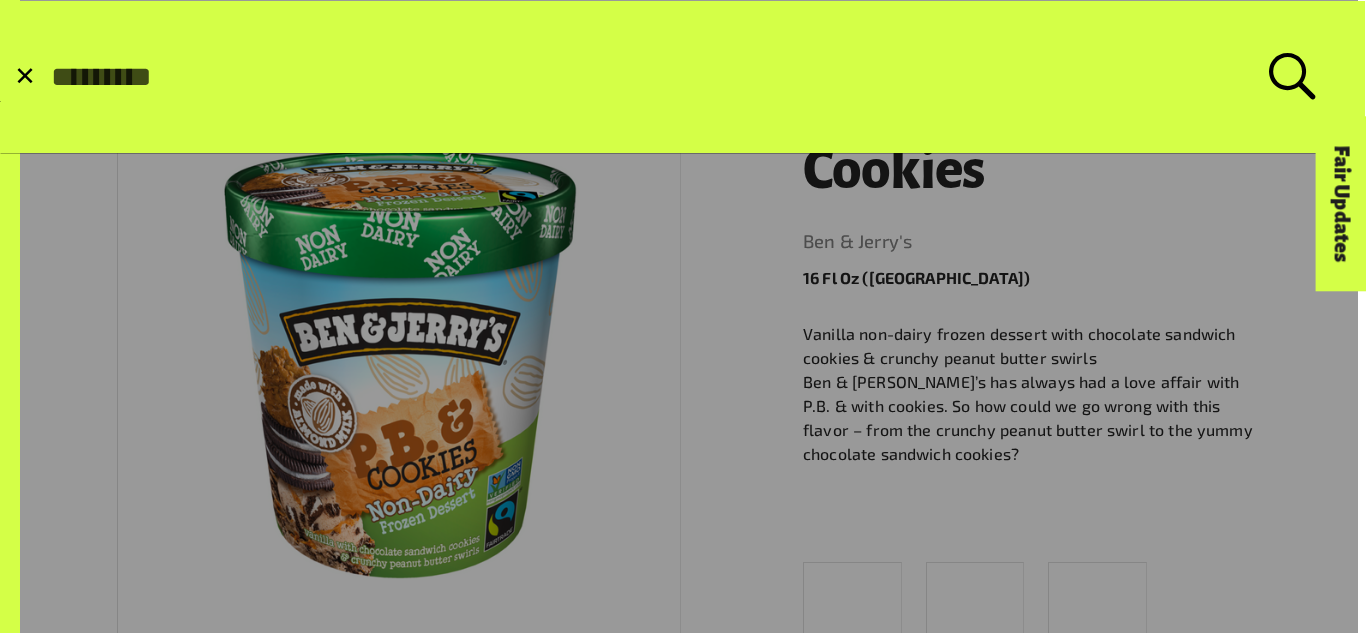 click at bounding box center [679, 683] 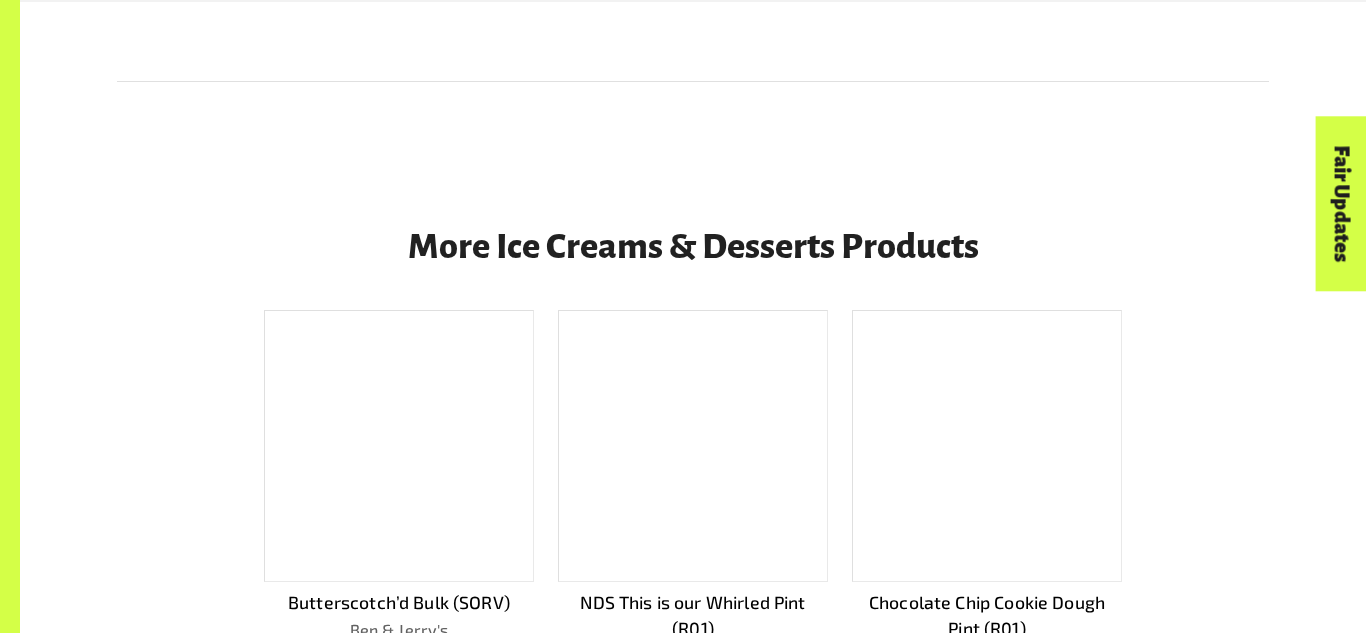 scroll, scrollTop: 1863, scrollLeft: 0, axis: vertical 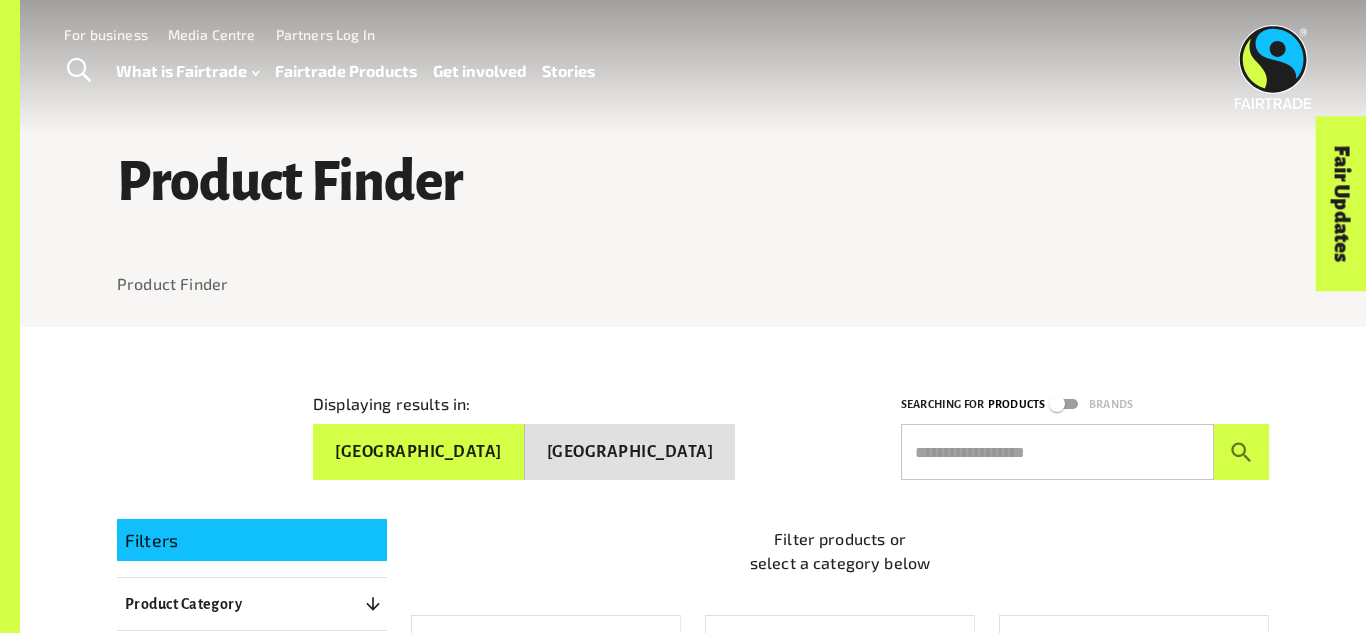 click at bounding box center [1057, 452] 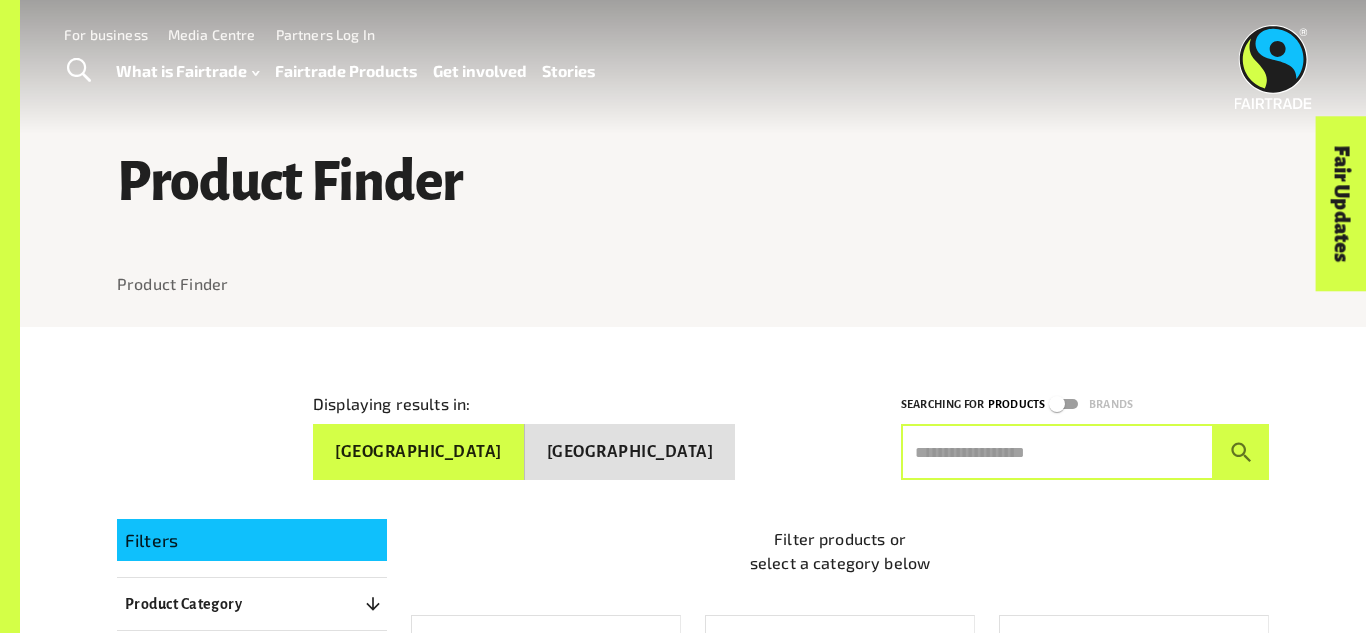 click on "[GEOGRAPHIC_DATA]" at bounding box center [630, 452] 